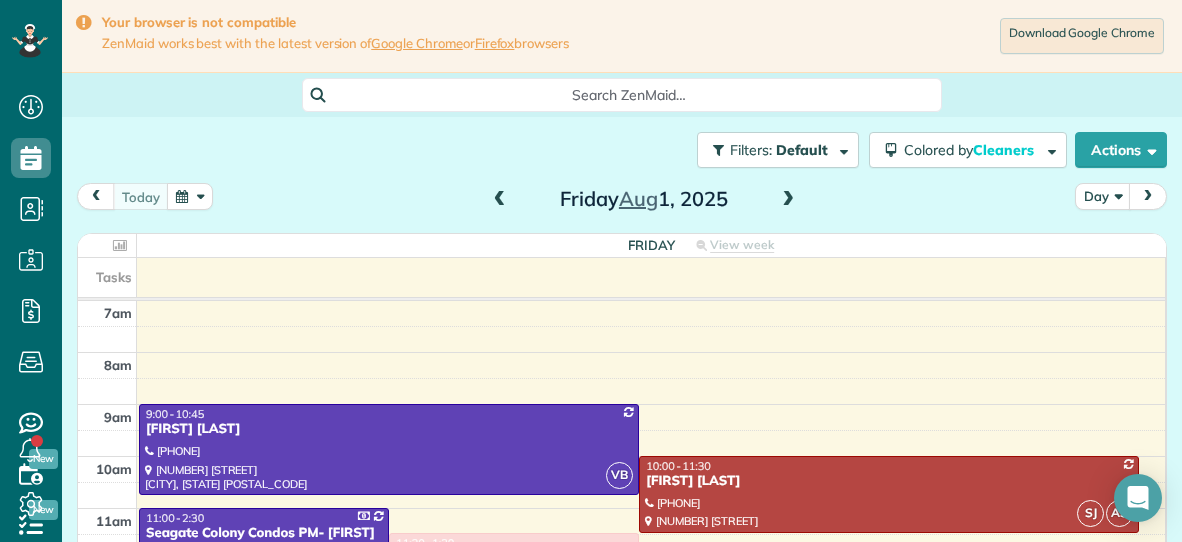 scroll, scrollTop: 0, scrollLeft: 0, axis: both 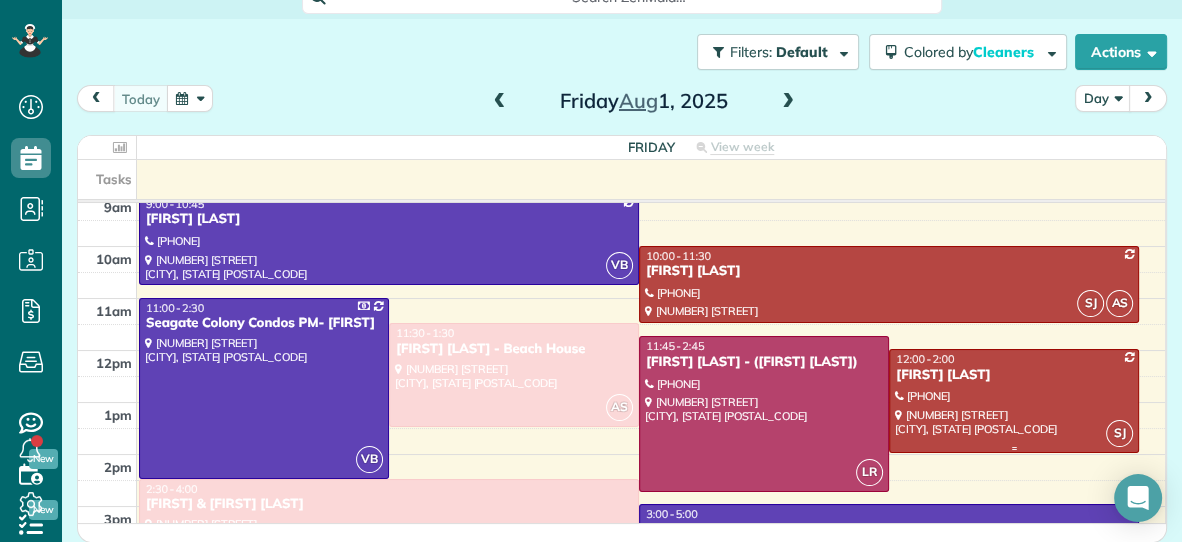 click at bounding box center (1014, 400) 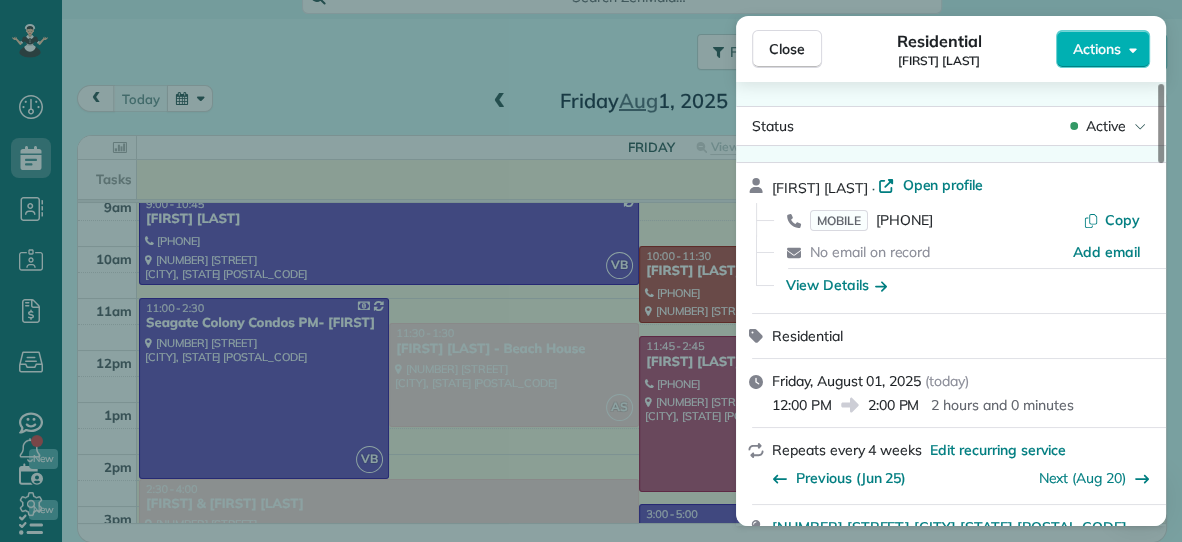 click on "Actions" at bounding box center [1097, 49] 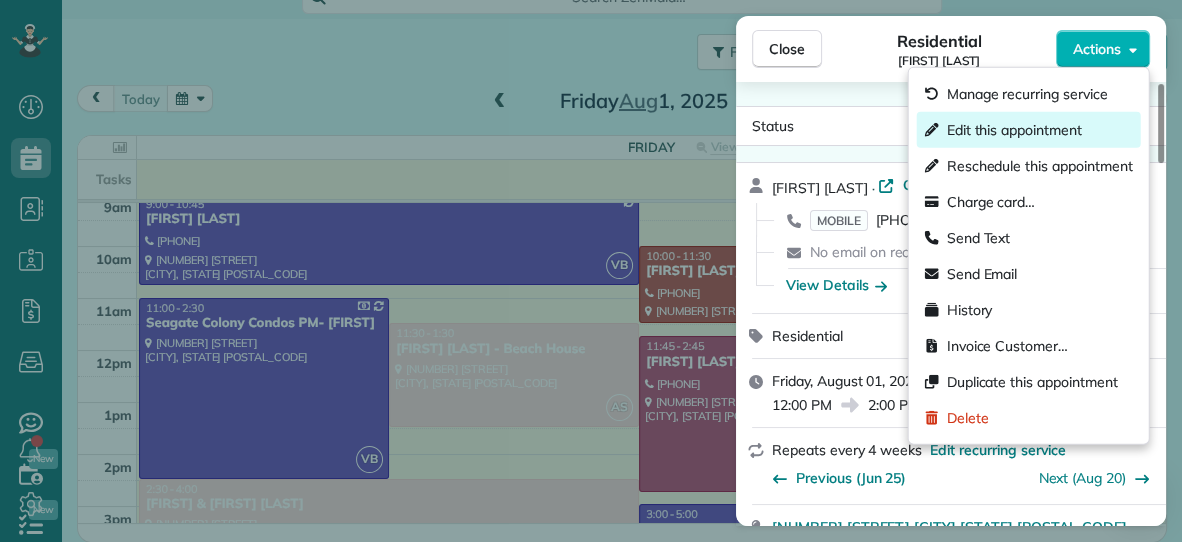 click on "Edit this appointment" at bounding box center [1014, 130] 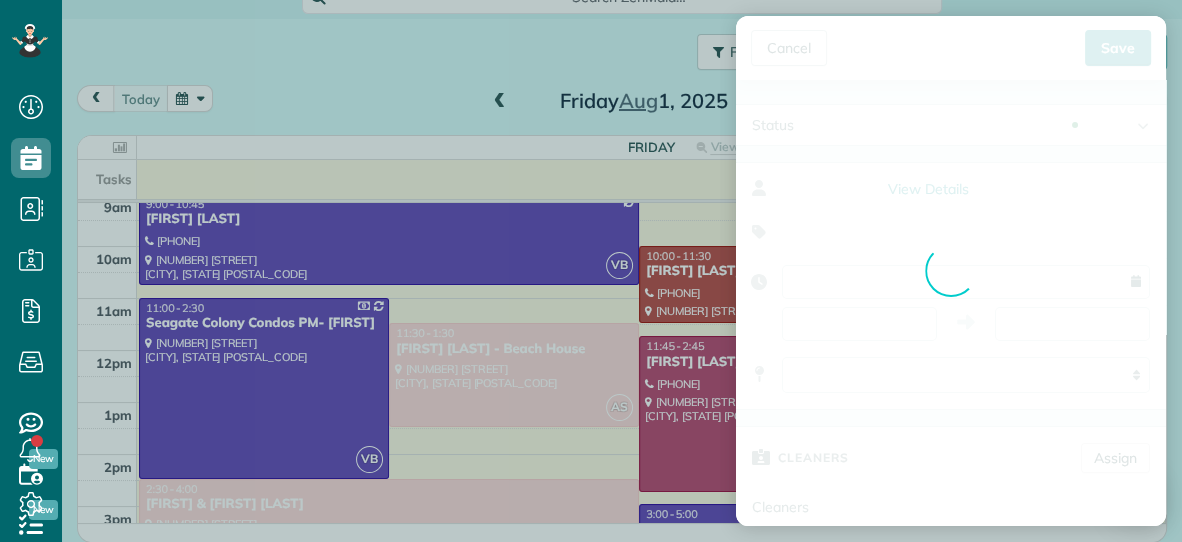 type on "**********" 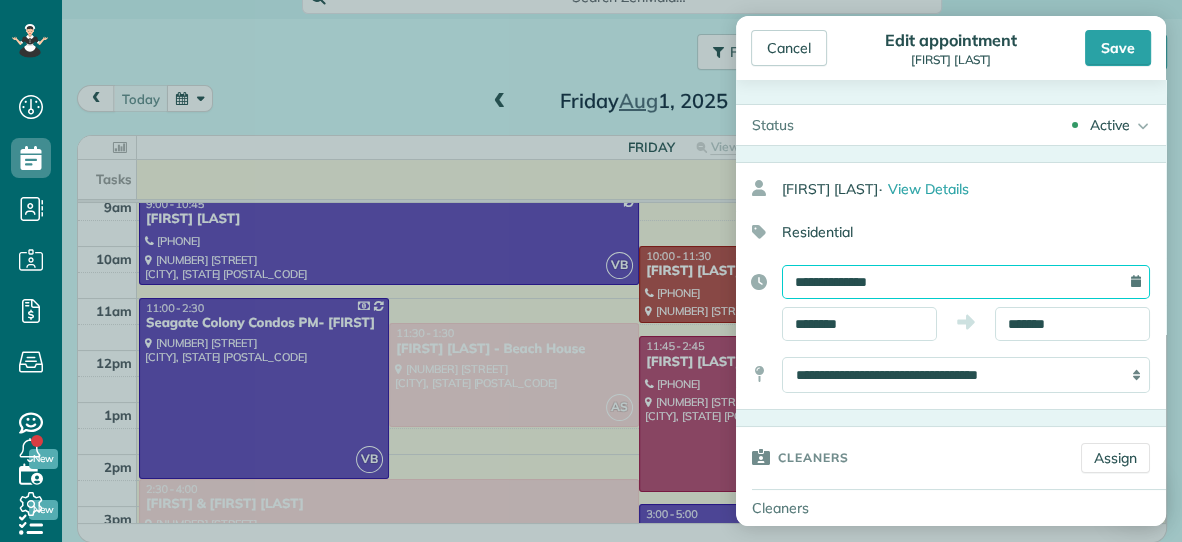 click on "**********" at bounding box center [966, 282] 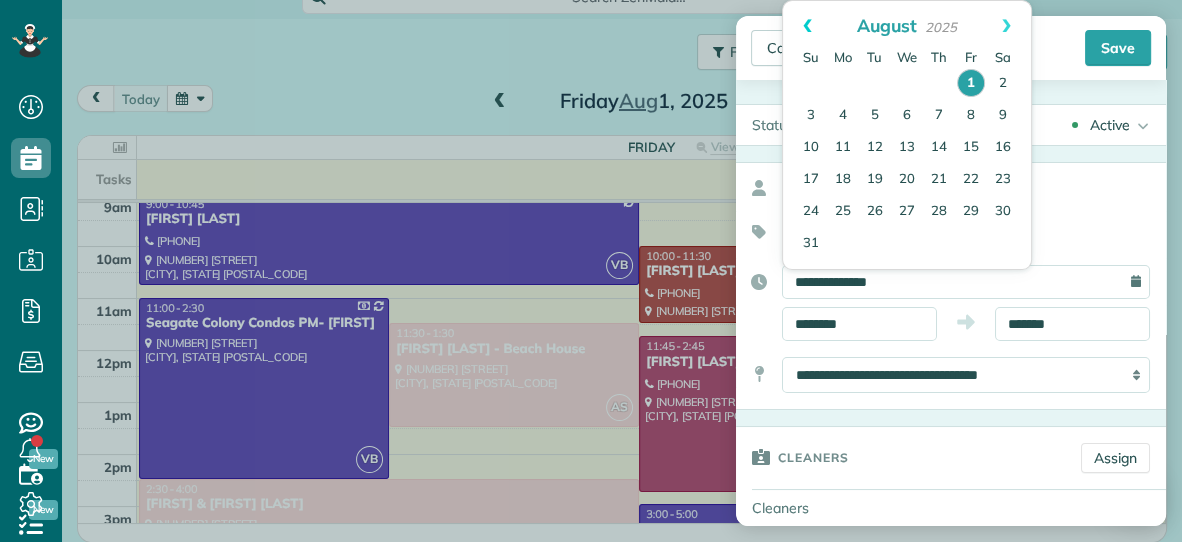 click on "Prev" at bounding box center (807, 26) 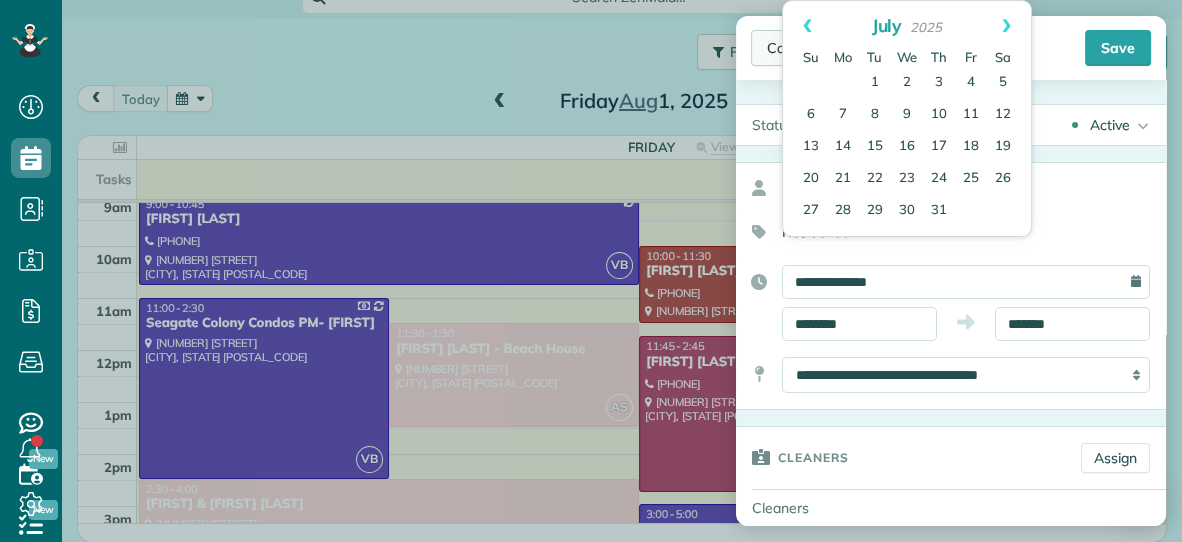 click on "Cancel" at bounding box center [789, 48] 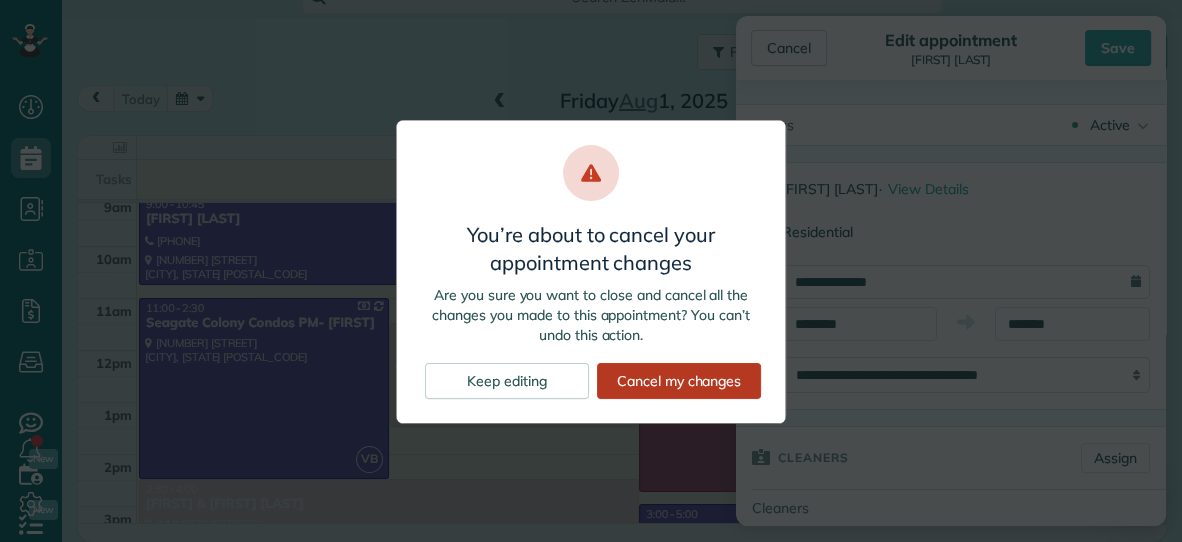 click on "Cancel my changes" at bounding box center [679, 381] 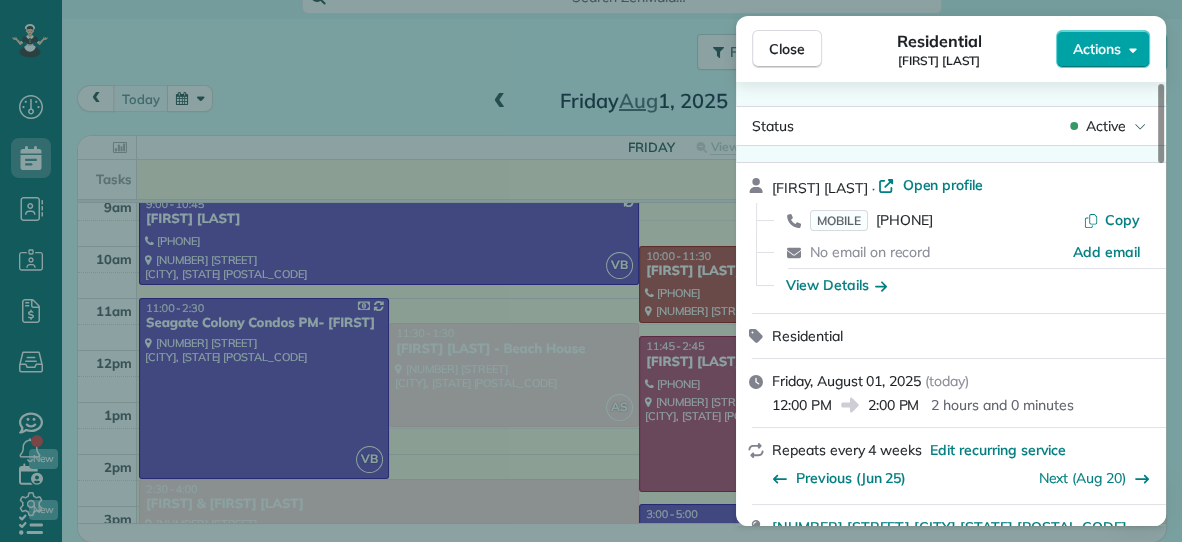 click on "Actions" at bounding box center (1097, 49) 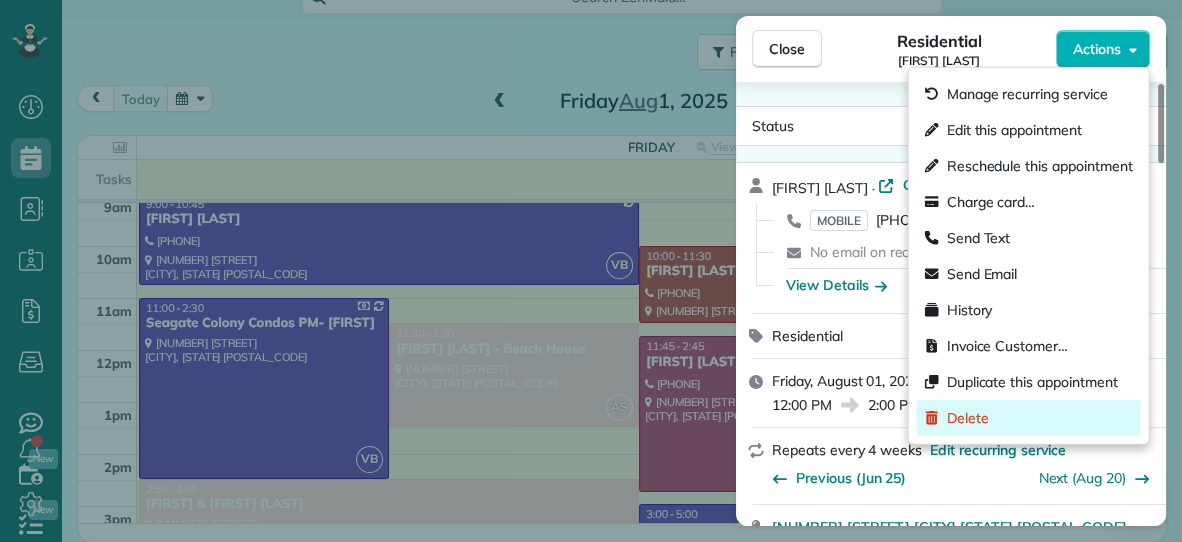 click on "Delete" at bounding box center [968, 418] 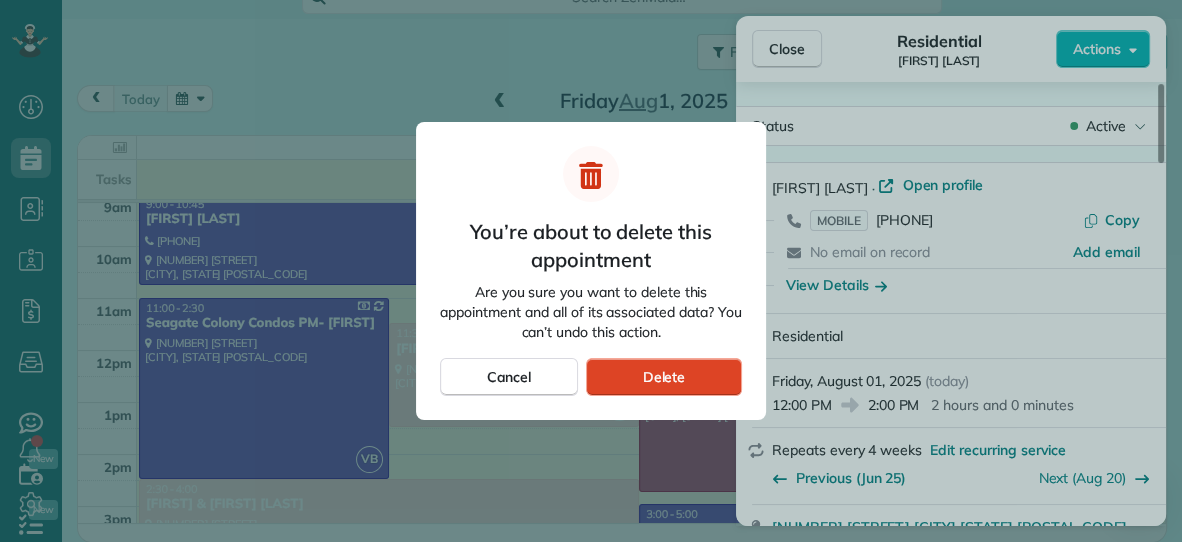 click on "Delete" at bounding box center [664, 377] 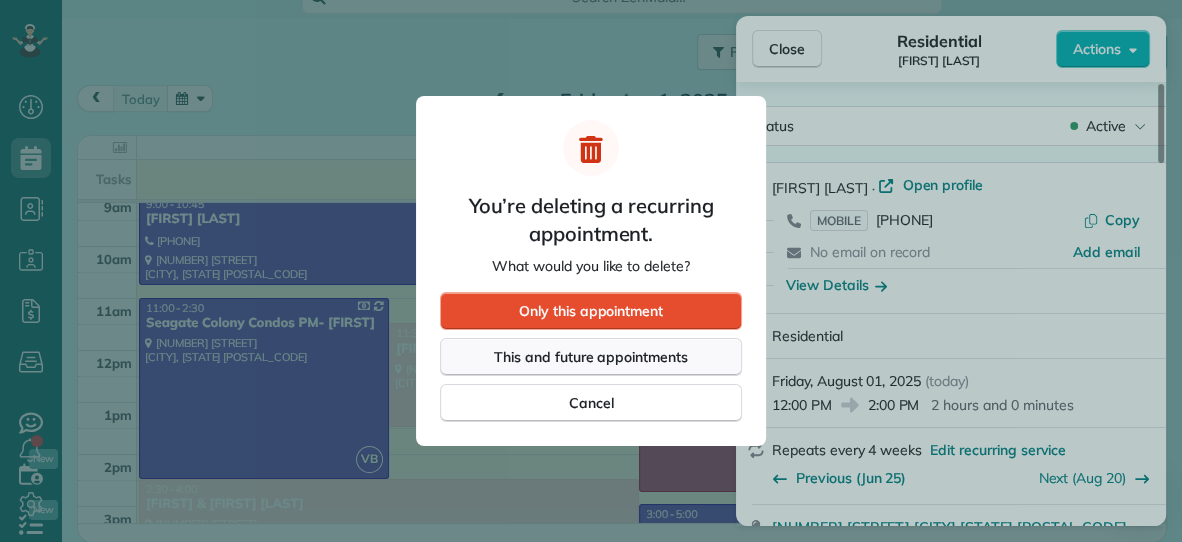 click on "This and future appointments" at bounding box center (591, 357) 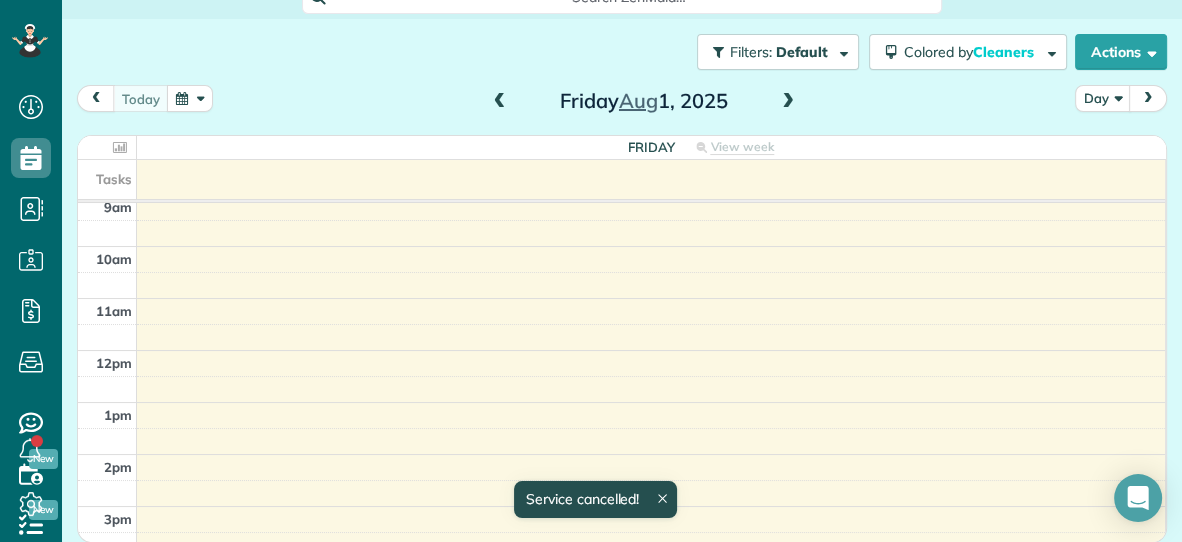 scroll, scrollTop: 96, scrollLeft: 0, axis: vertical 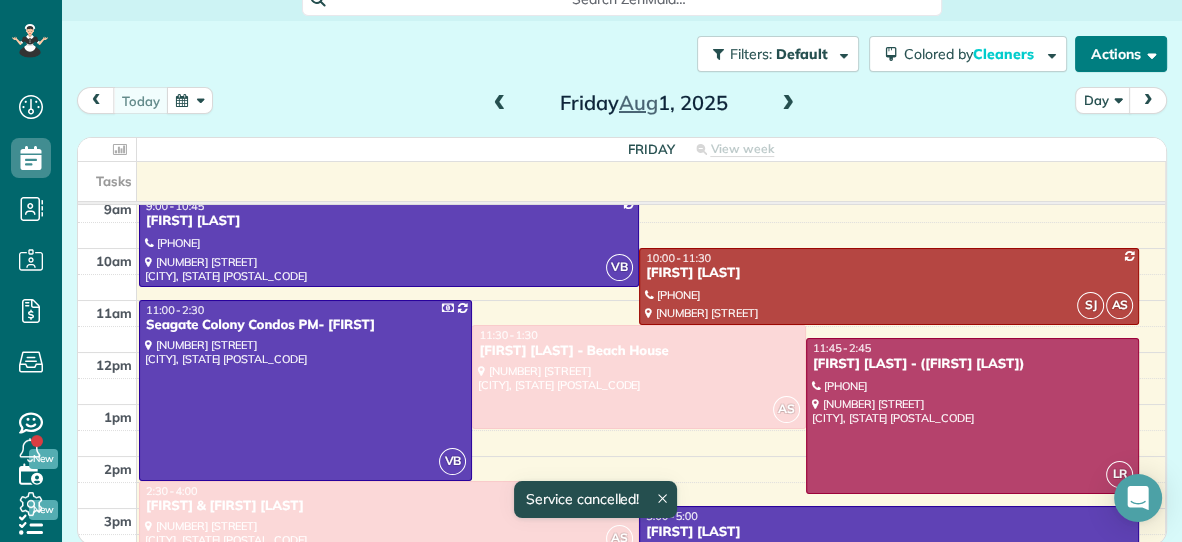click on "Actions" at bounding box center [1121, 54] 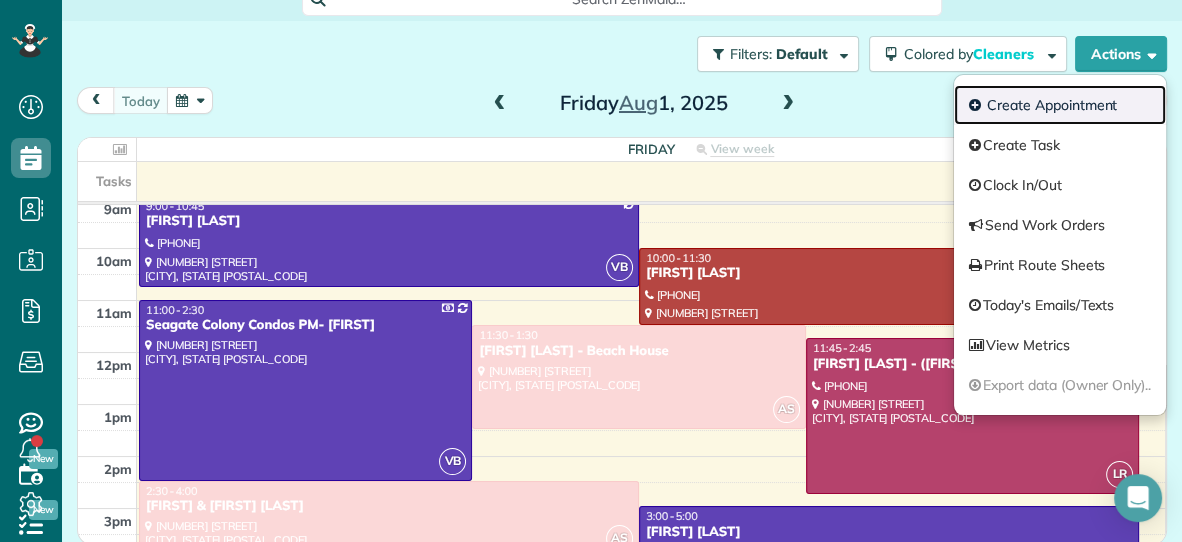 click on "Create Appointment" at bounding box center (1060, 105) 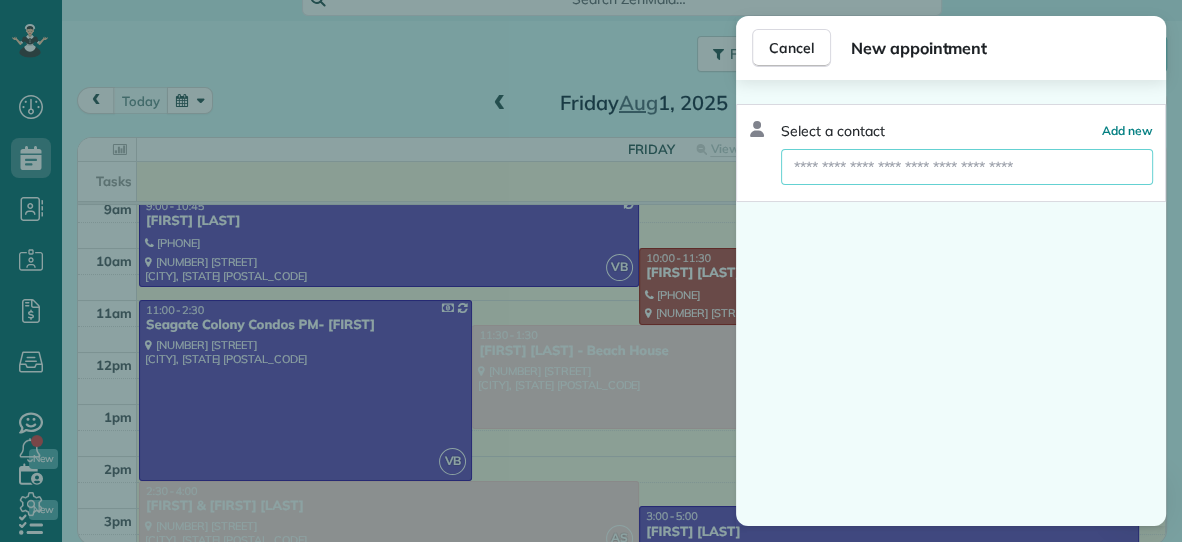 click at bounding box center (967, 167) 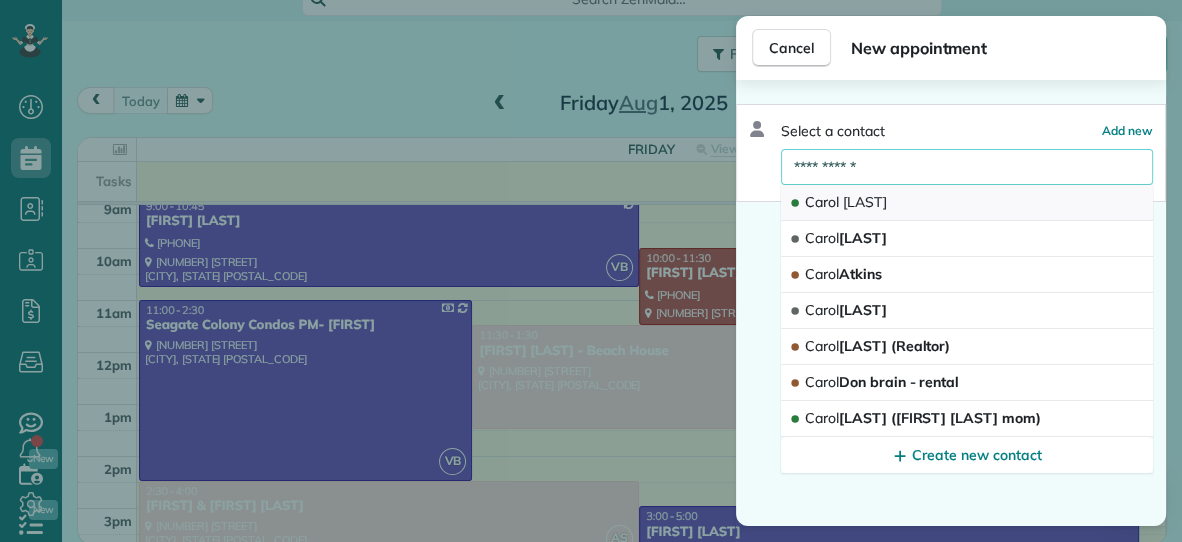 type on "**********" 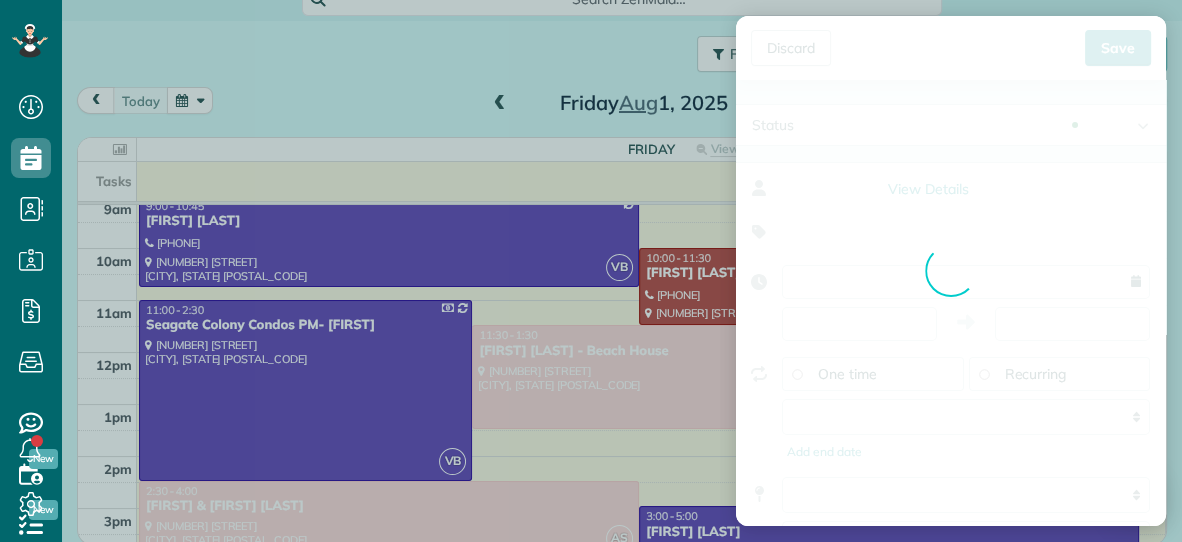 type on "**********" 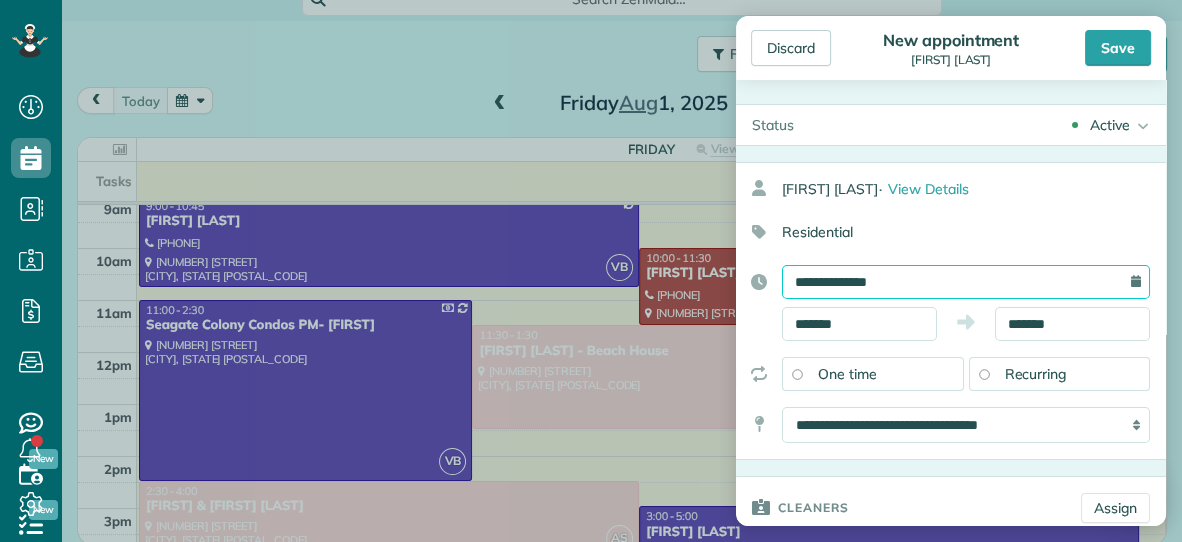 click on "**********" at bounding box center [966, 282] 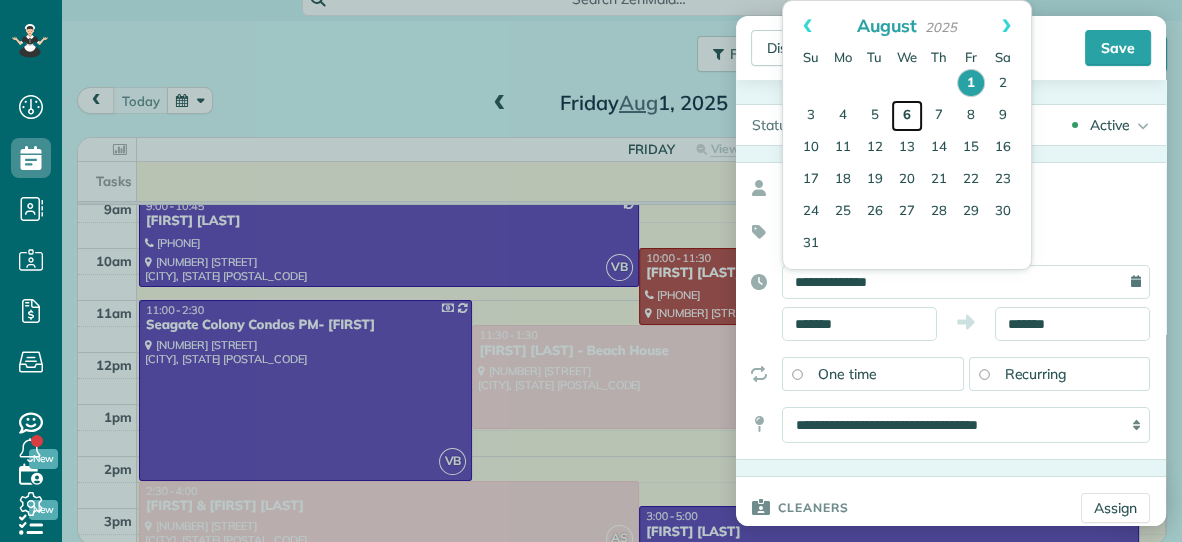 click on "6" at bounding box center (907, 116) 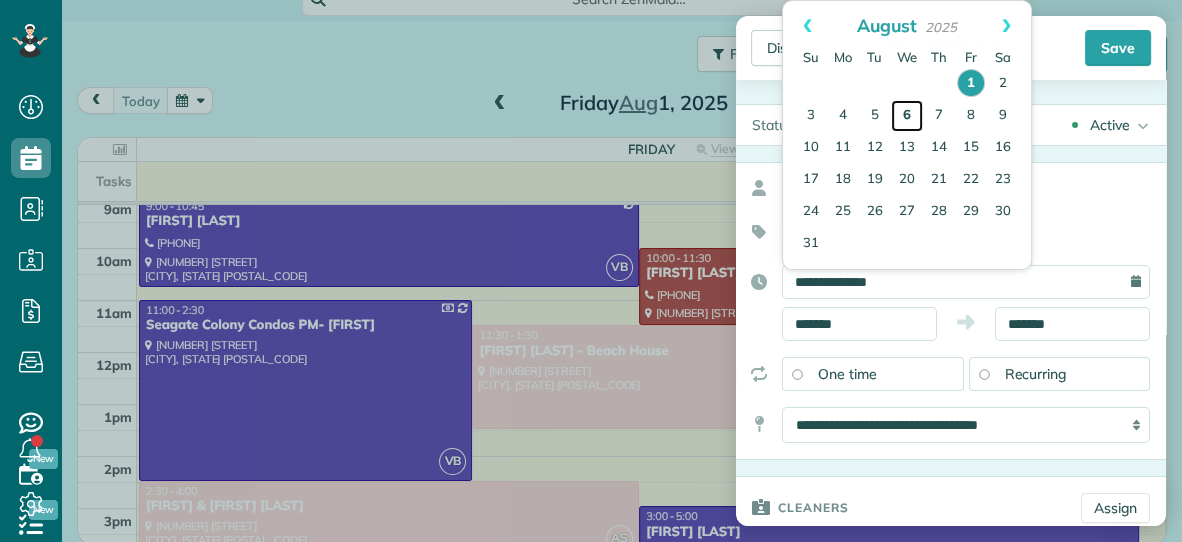 type on "**********" 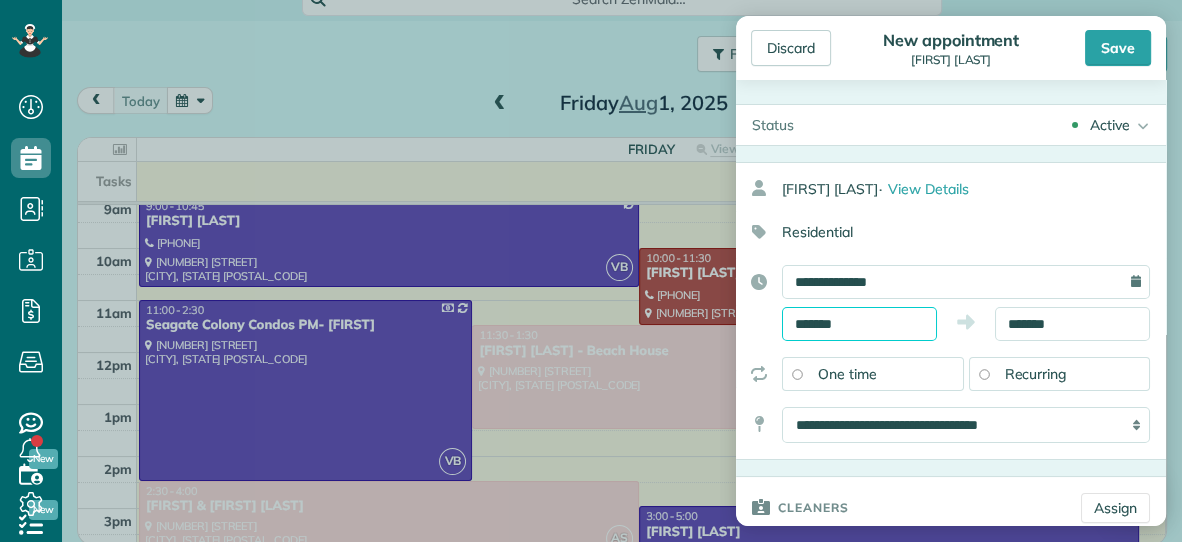 click on "*******" at bounding box center [859, 324] 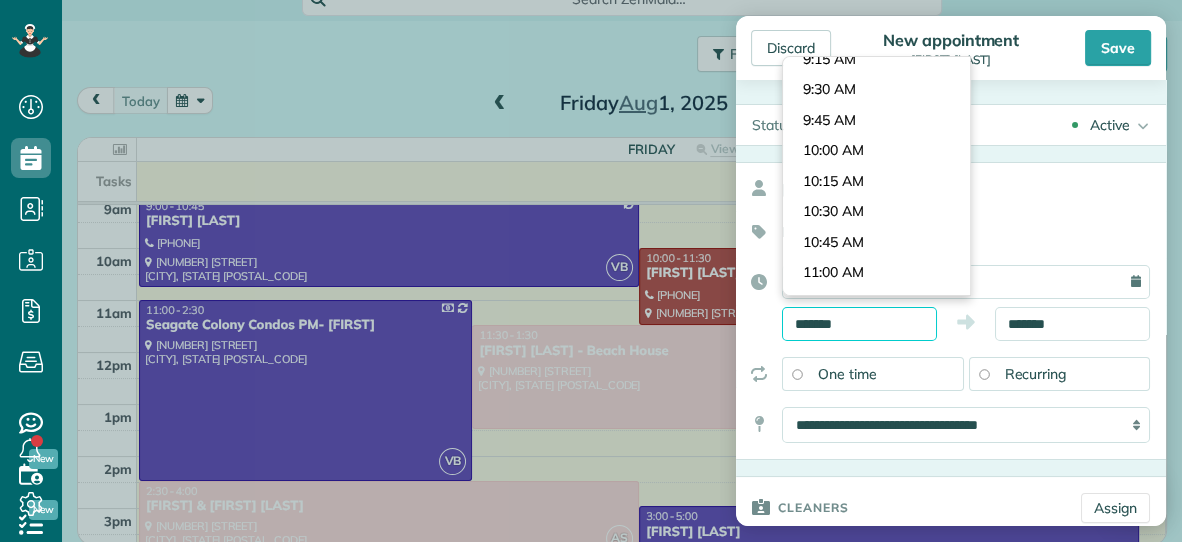 scroll, scrollTop: 1122, scrollLeft: 0, axis: vertical 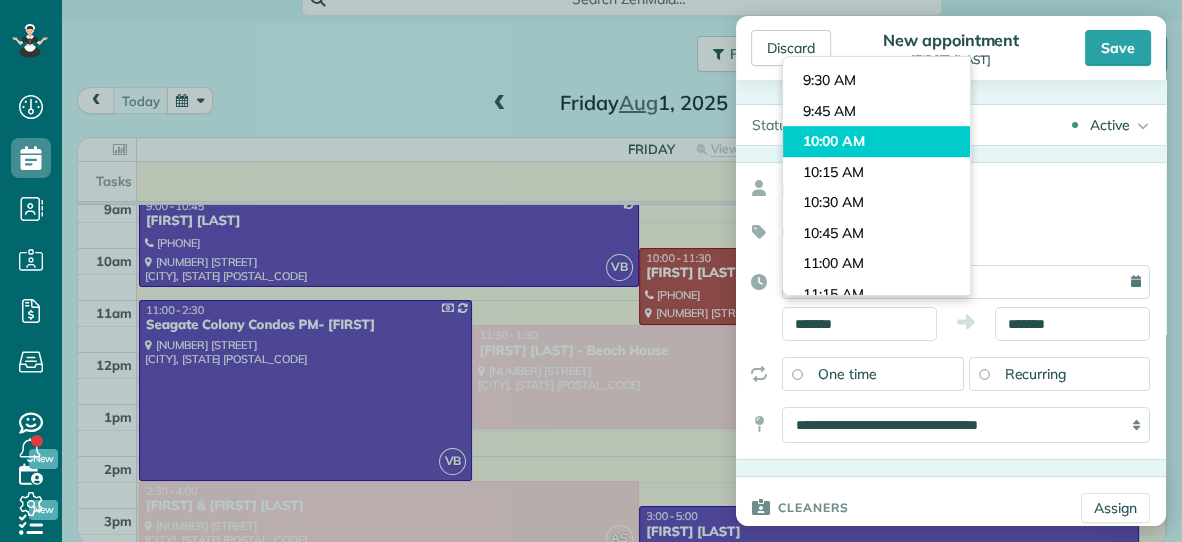 click on "Dashboard
Scheduling
Calendar View
List View
Dispatch View - Weekly scheduling (Beta)" at bounding box center (591, 271) 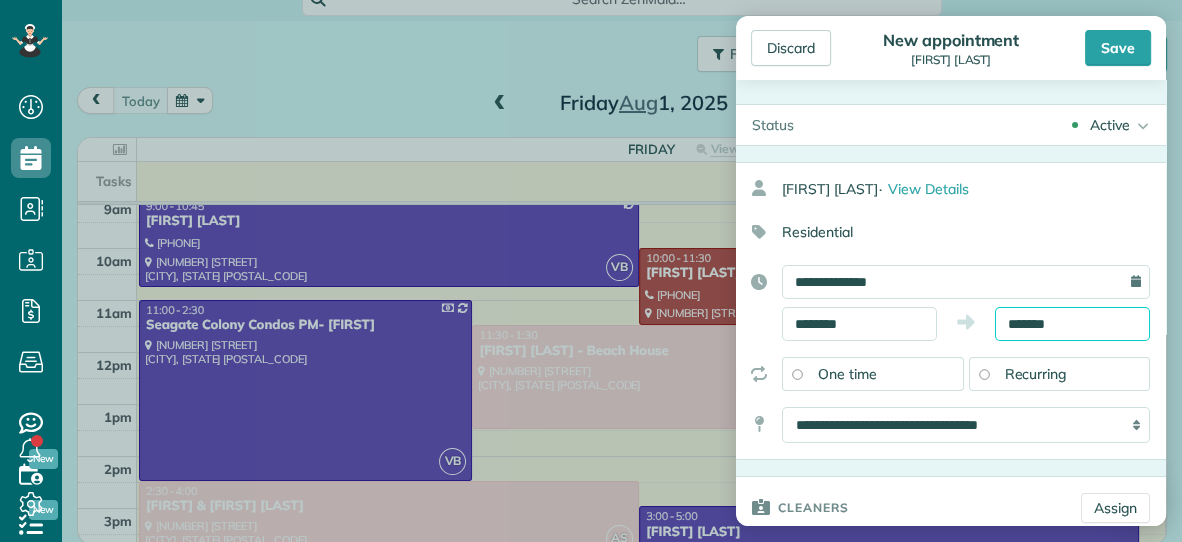 click on "*******" at bounding box center (1072, 324) 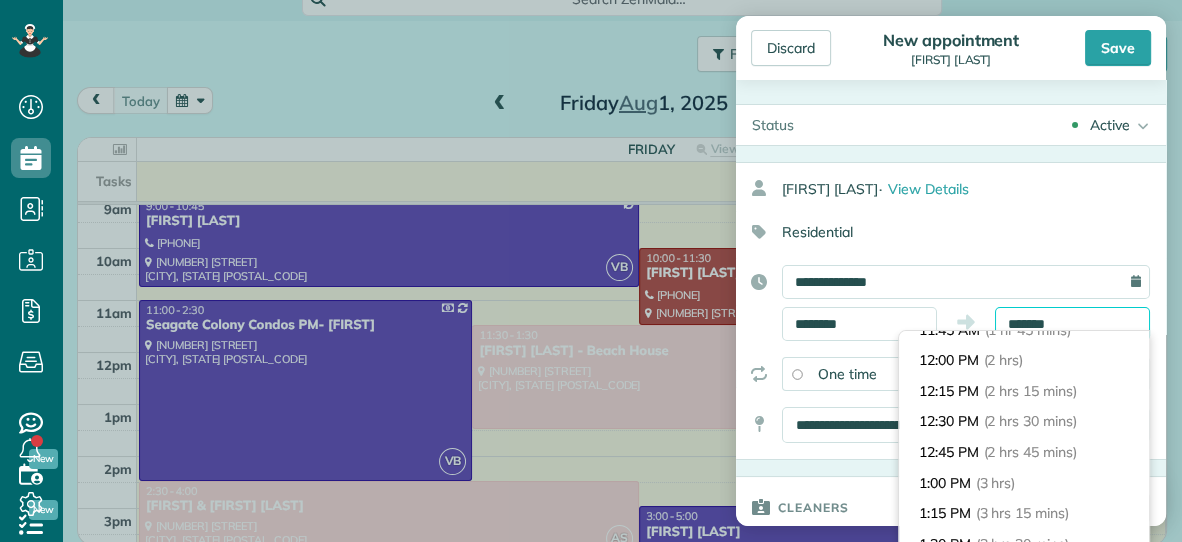 scroll, scrollTop: 220, scrollLeft: 0, axis: vertical 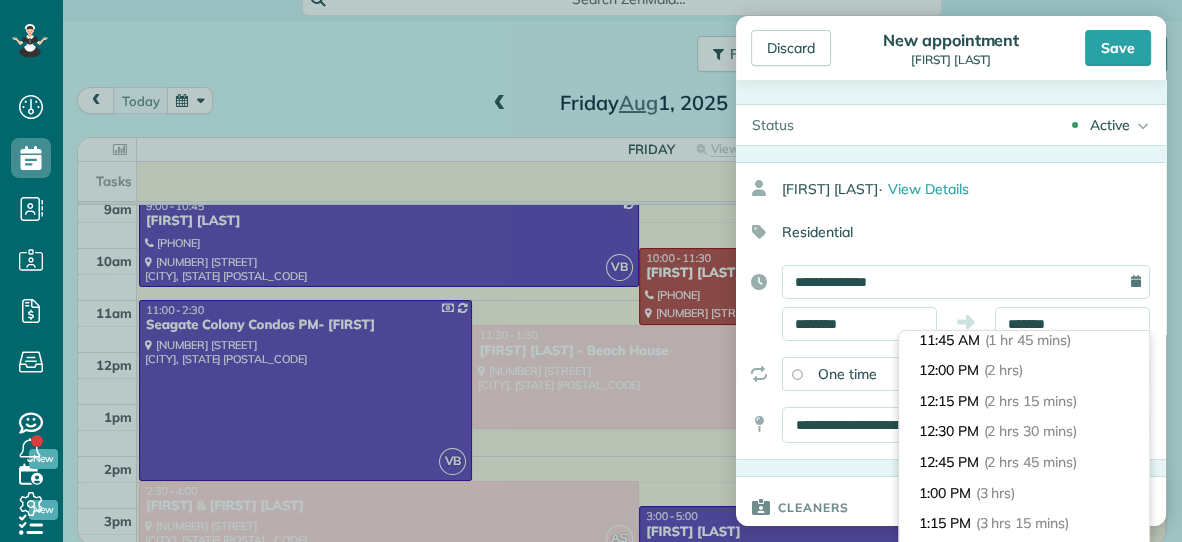 click on "12:00 PM  (2 hrs)" at bounding box center [1024, 370] 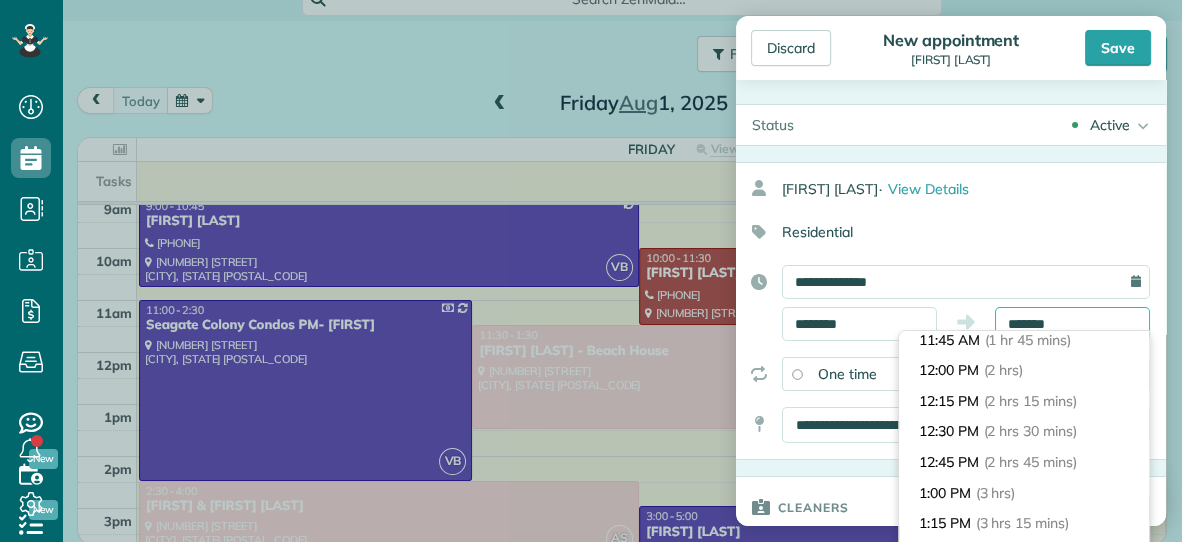 type on "********" 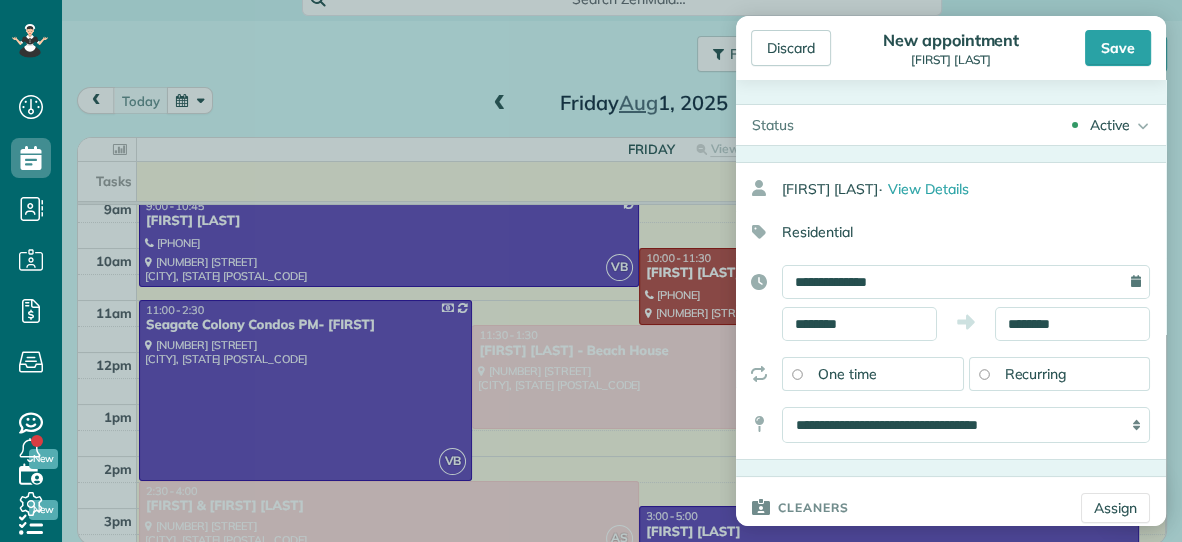 click on "**********" at bounding box center (951, 311) 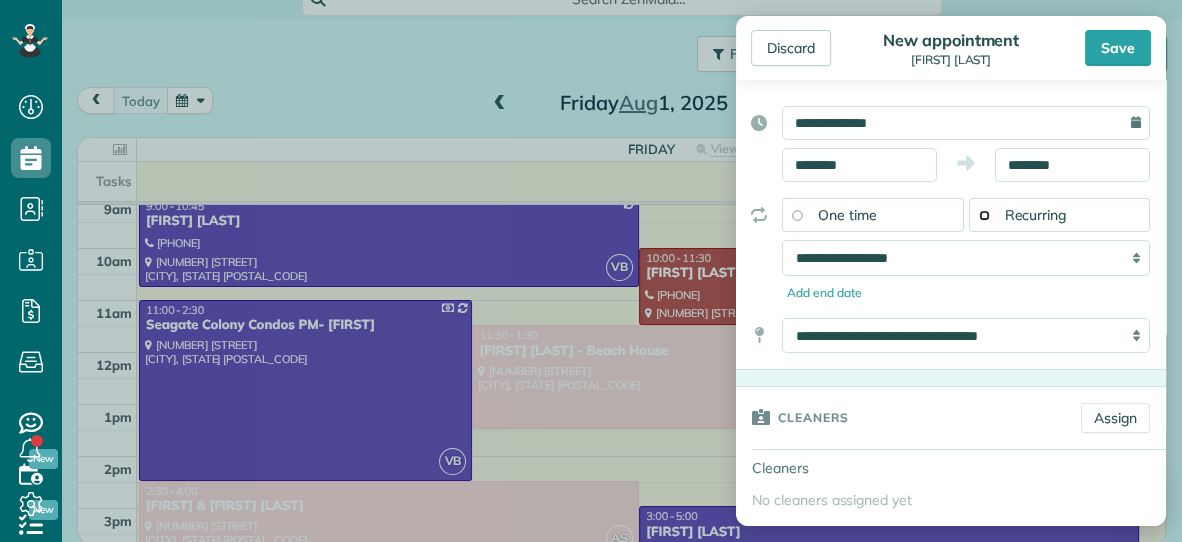 scroll, scrollTop: 163, scrollLeft: 0, axis: vertical 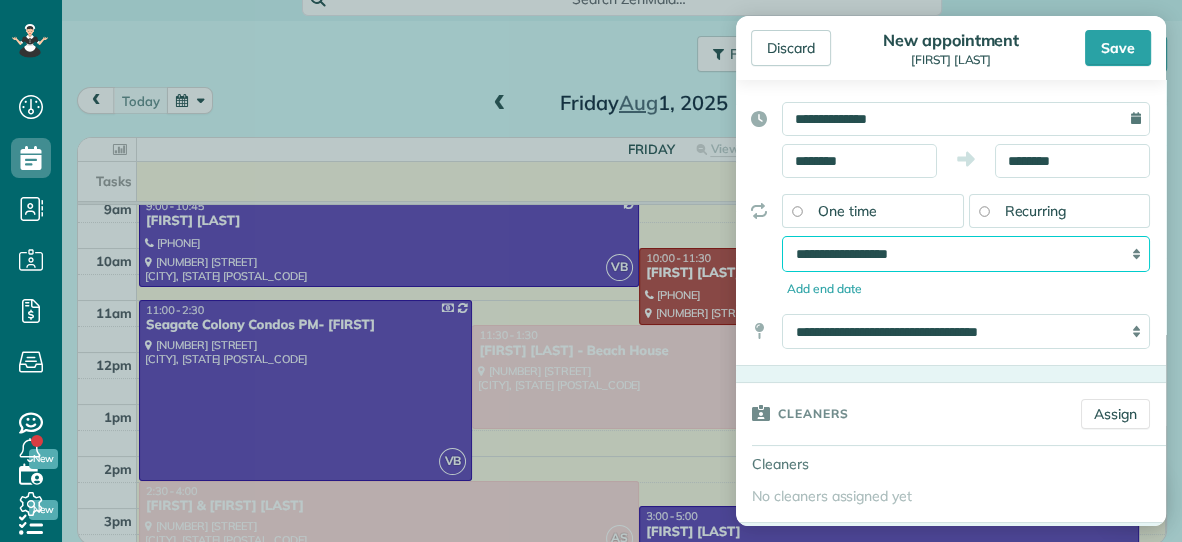 click on "**********" at bounding box center (966, 254) 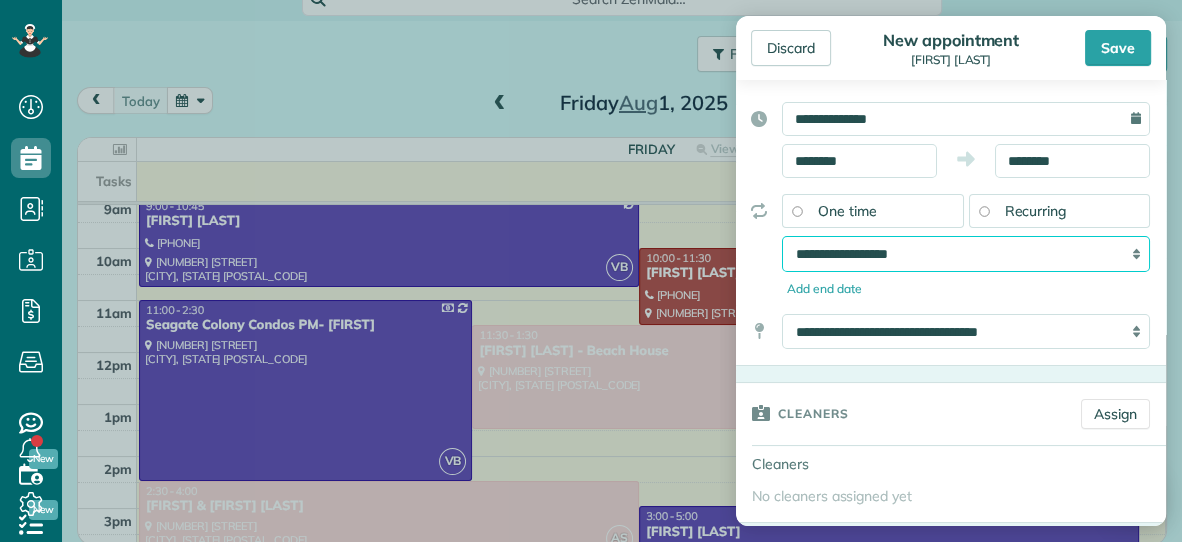 select on "**********" 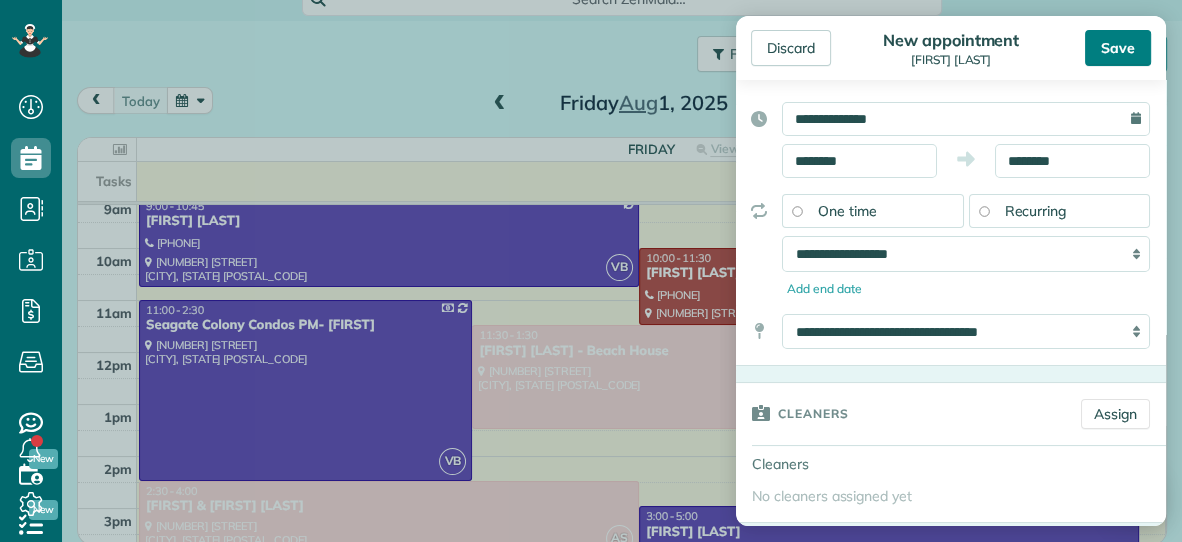 click on "Save" at bounding box center [1118, 48] 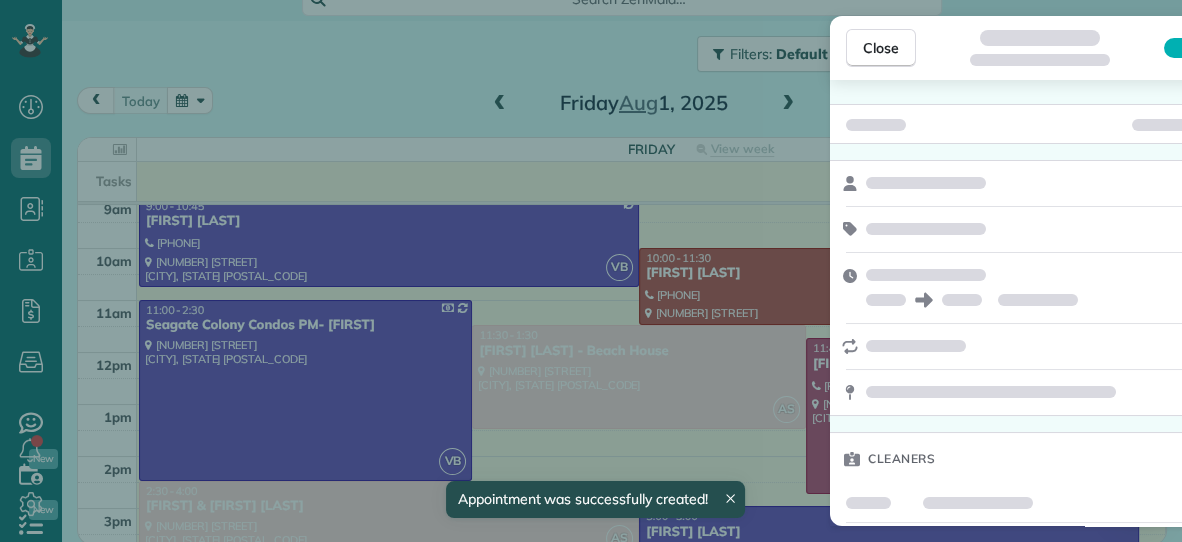 click on "Close   Cleaners" at bounding box center (591, 271) 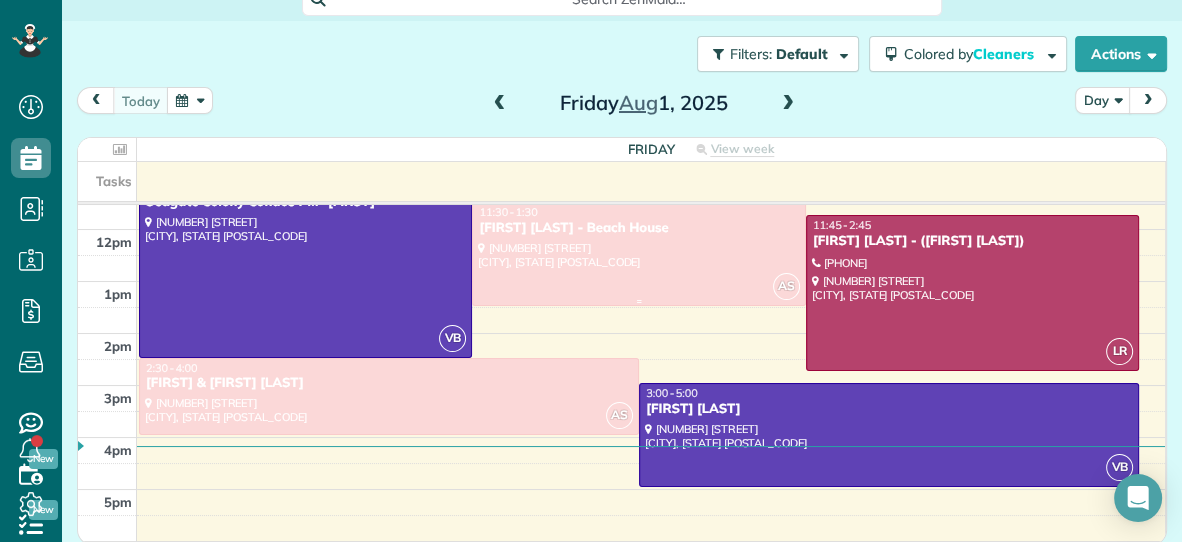 scroll, scrollTop: 238, scrollLeft: 0, axis: vertical 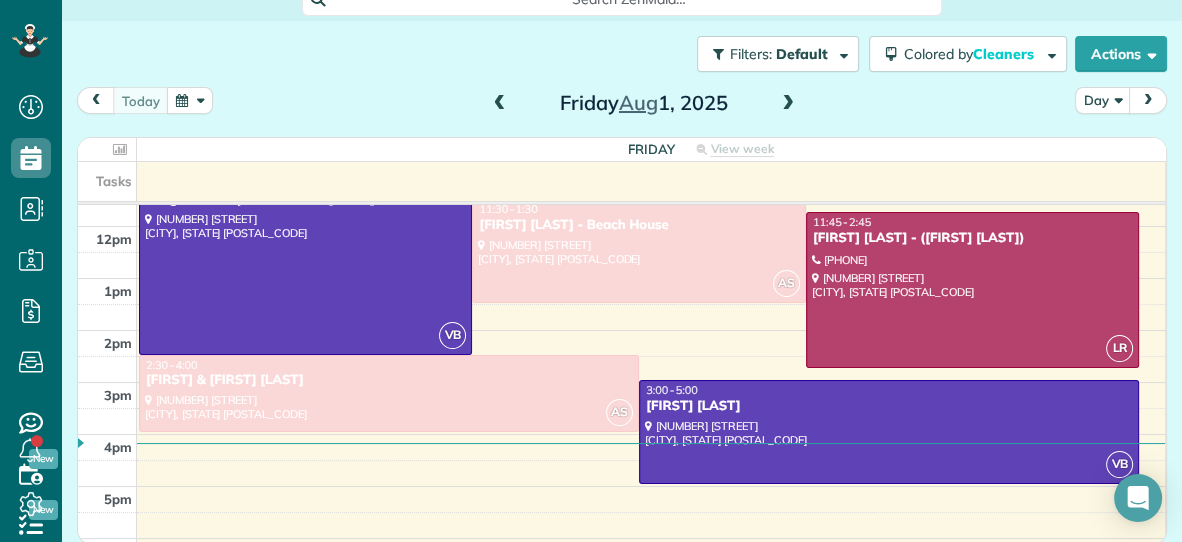 click at bounding box center [788, 104] 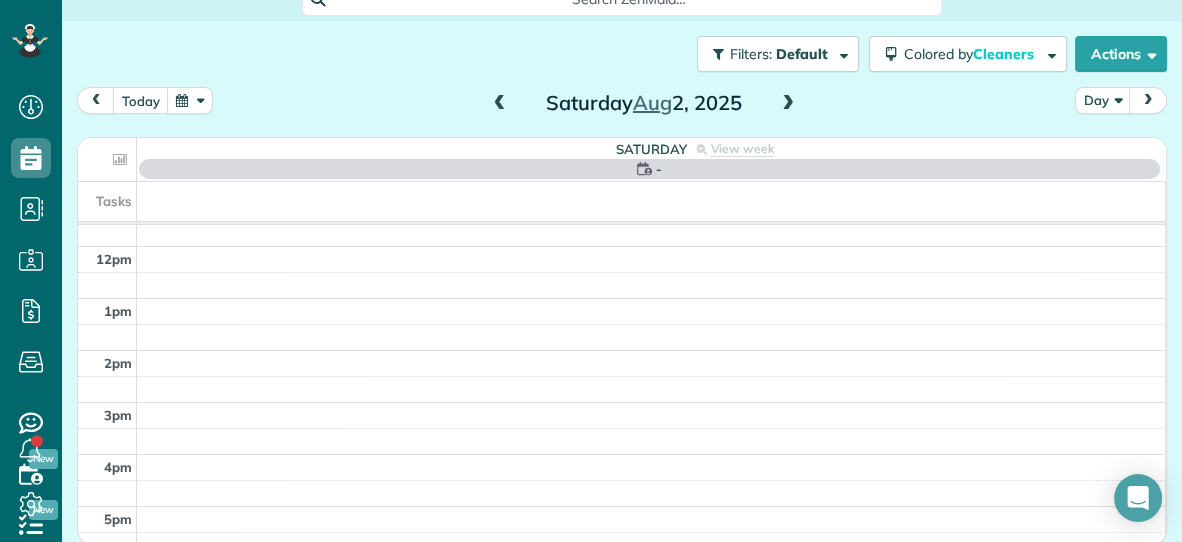 scroll, scrollTop: 0, scrollLeft: 0, axis: both 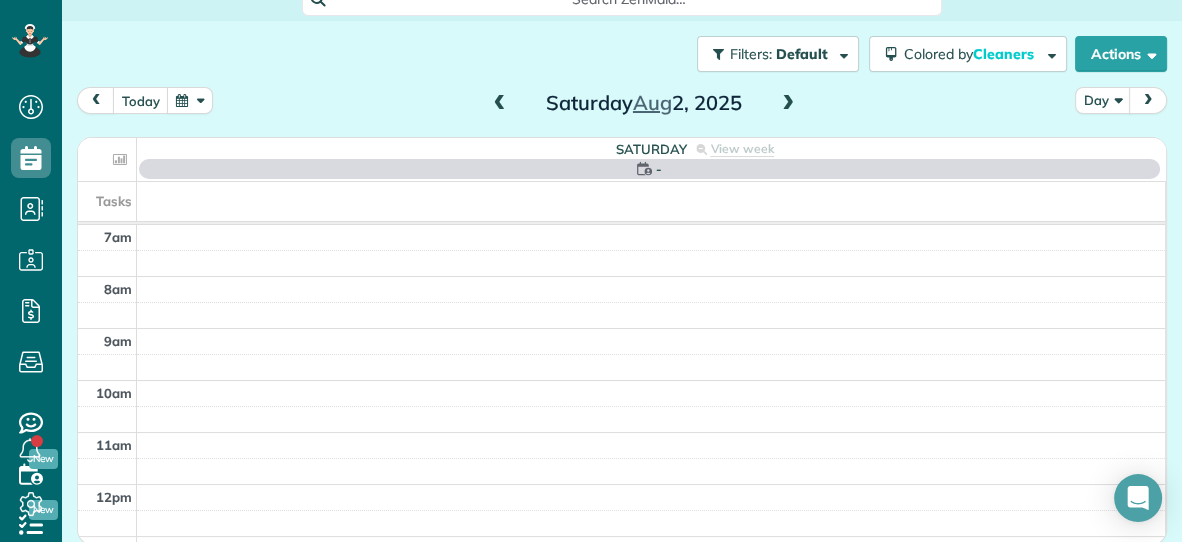click at bounding box center [788, 104] 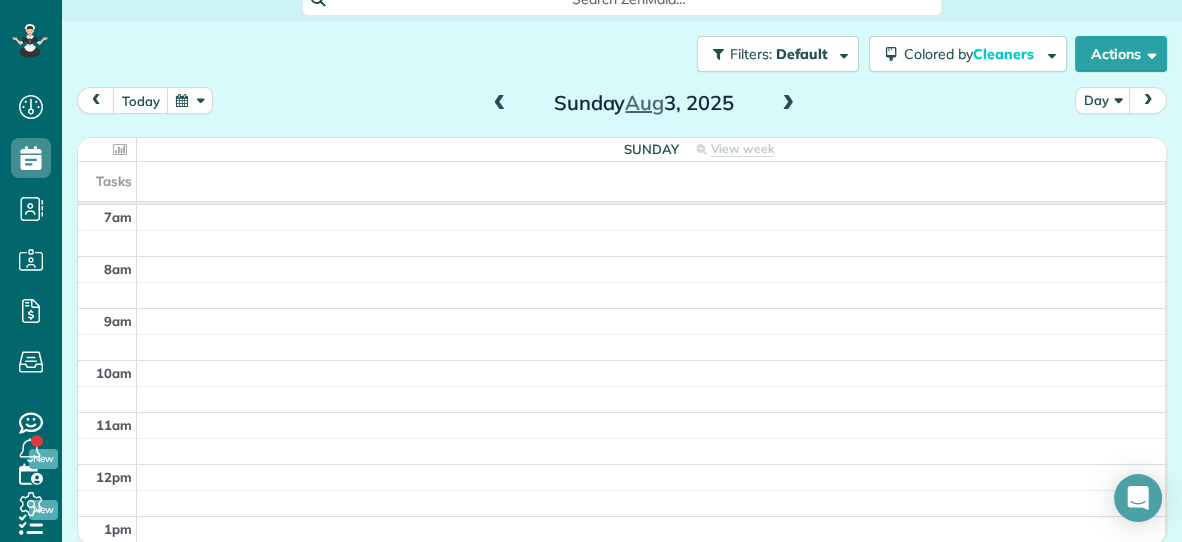 click at bounding box center [500, 104] 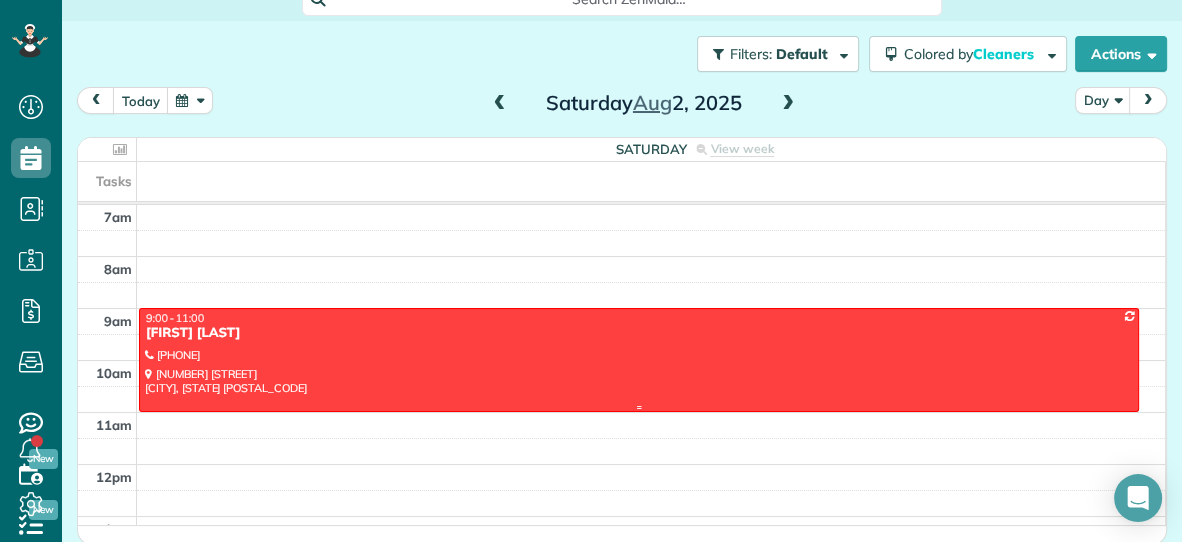 click at bounding box center [639, 359] 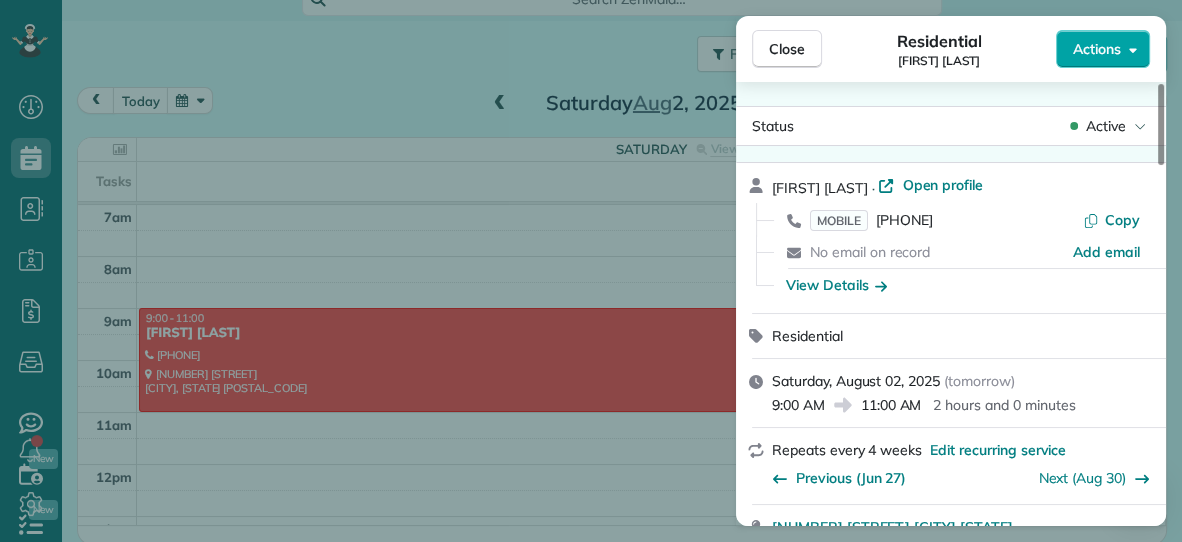 click on "Actions" at bounding box center (1097, 49) 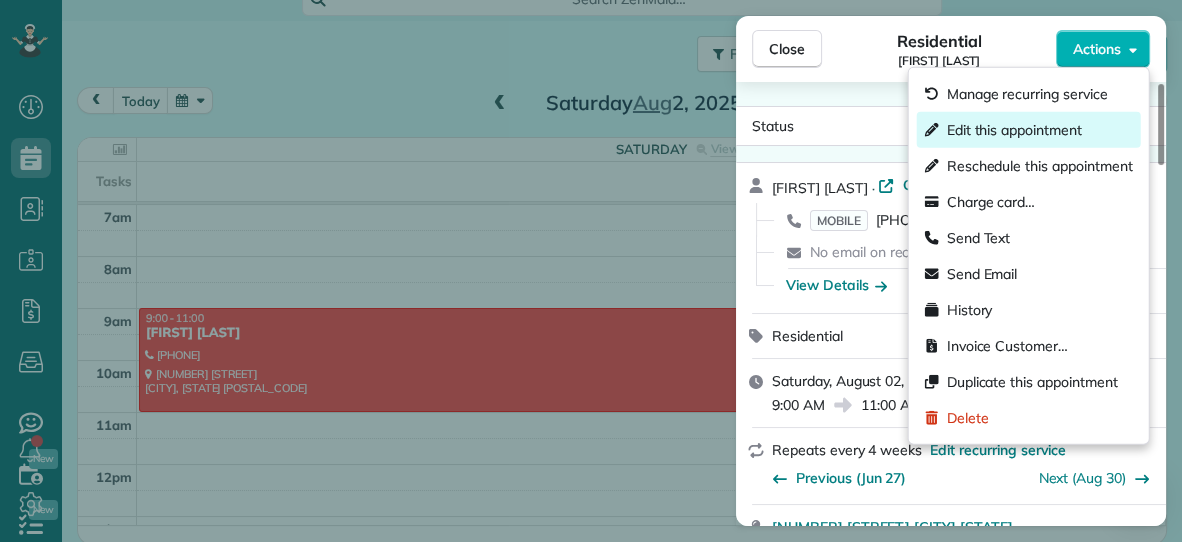 click on "Edit this appointment" at bounding box center [1014, 130] 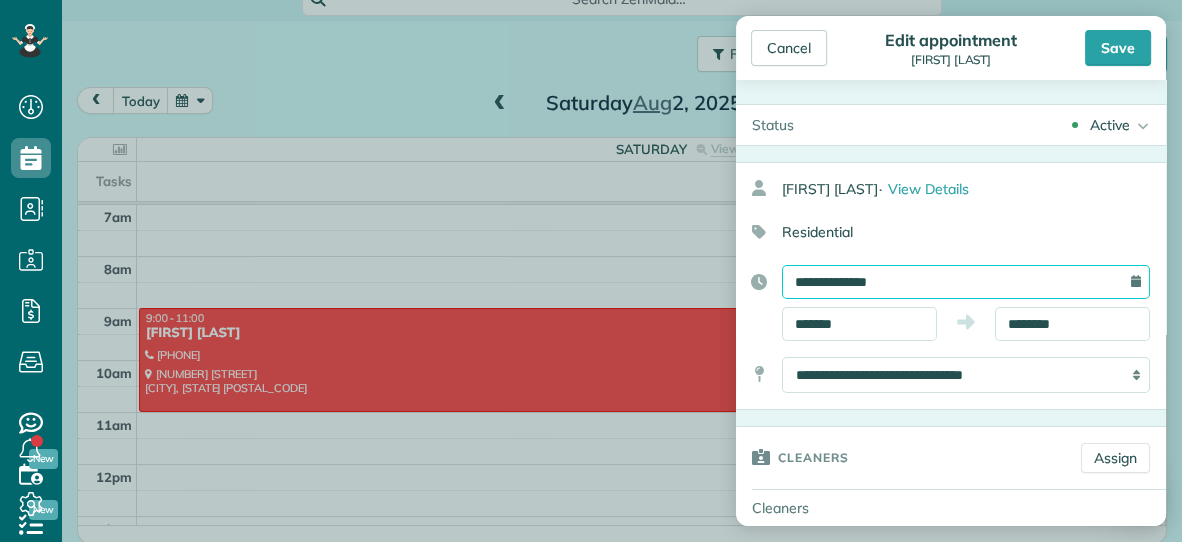 click on "**********" at bounding box center (966, 282) 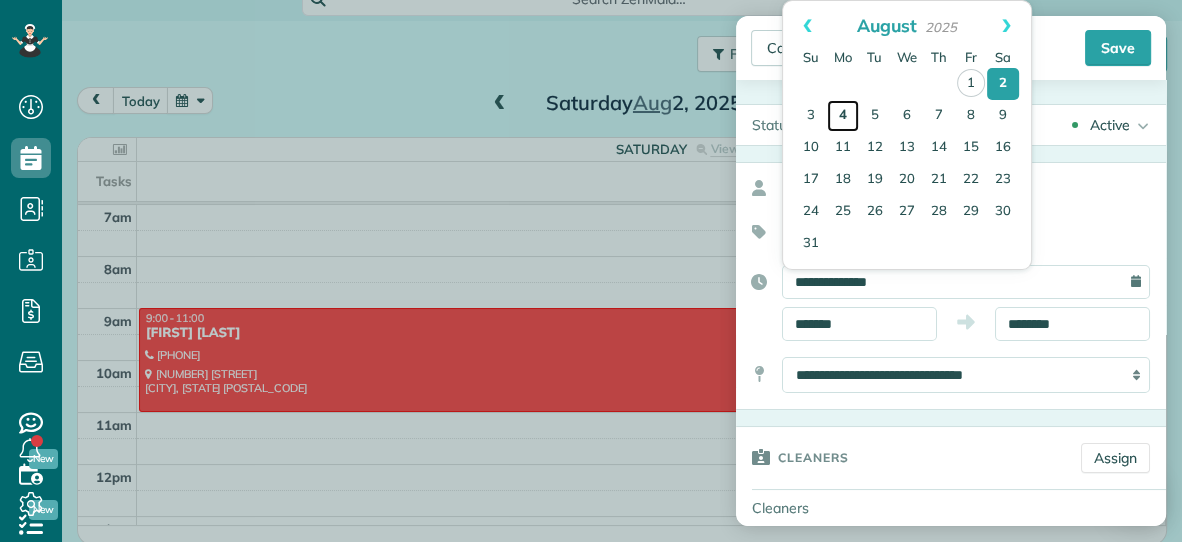click on "4" at bounding box center [843, 116] 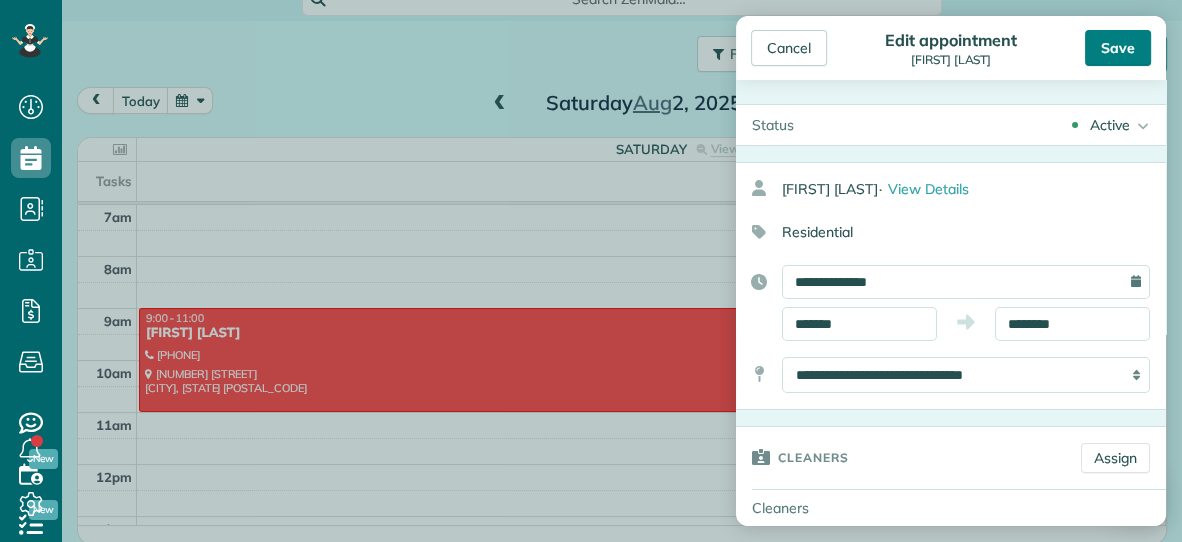 click on "Save" at bounding box center [1118, 48] 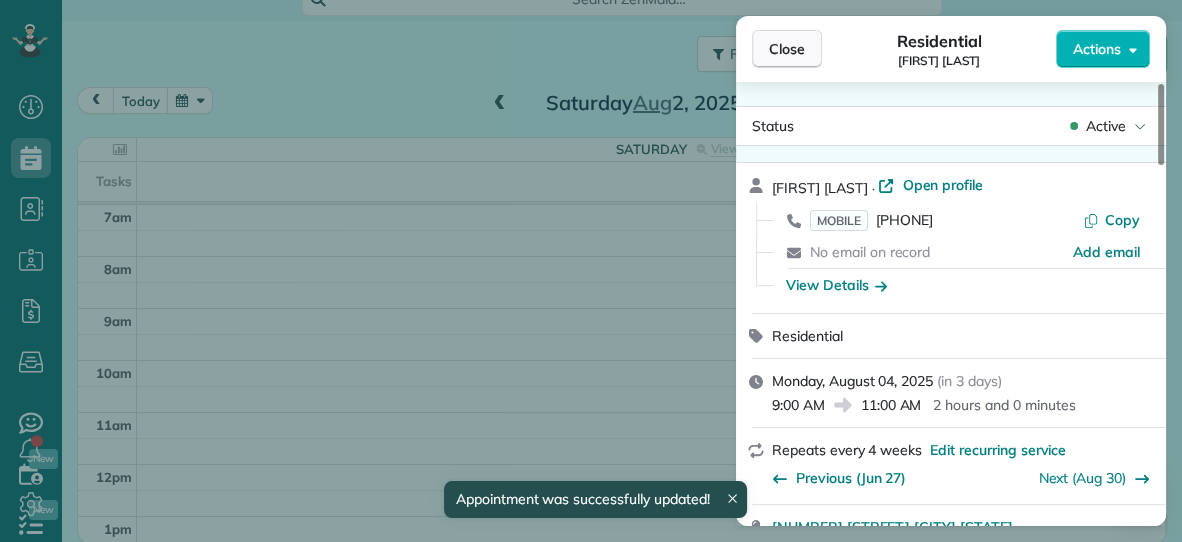 click on "Close" at bounding box center [787, 49] 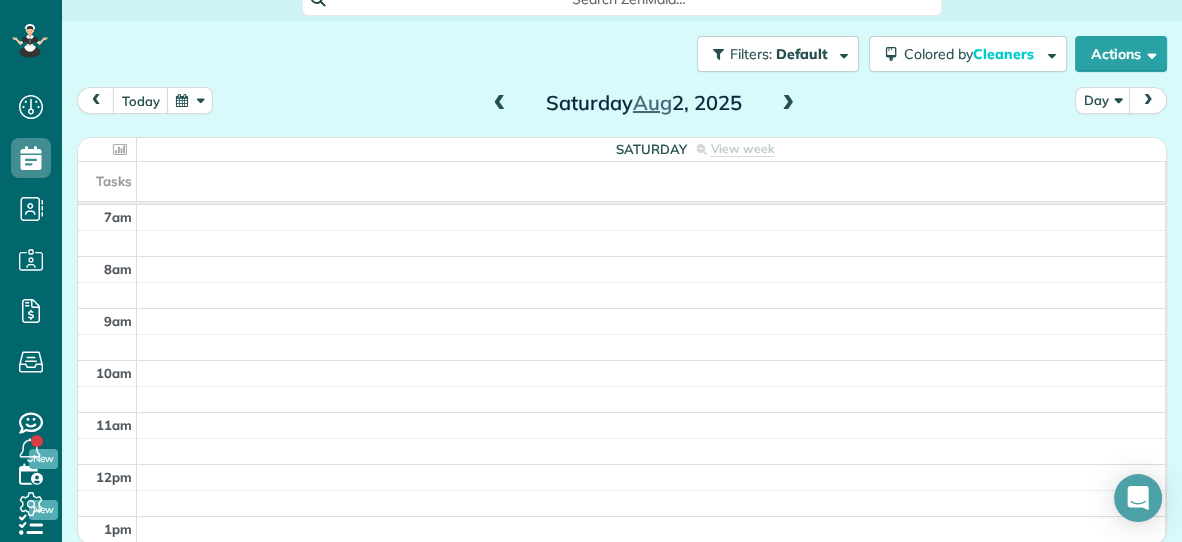 click at bounding box center [788, 104] 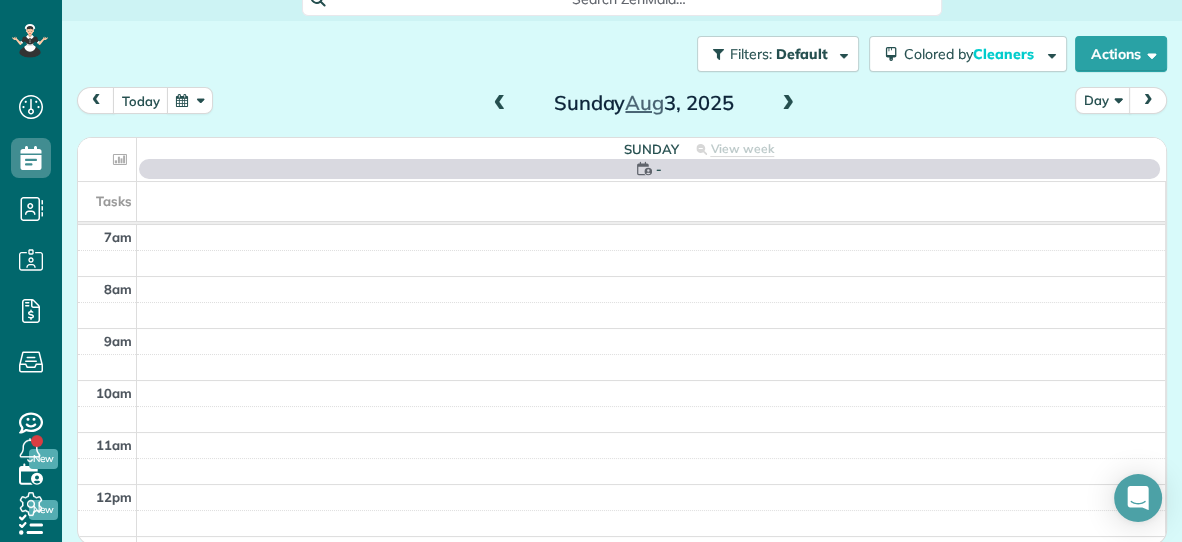 click at bounding box center [788, 104] 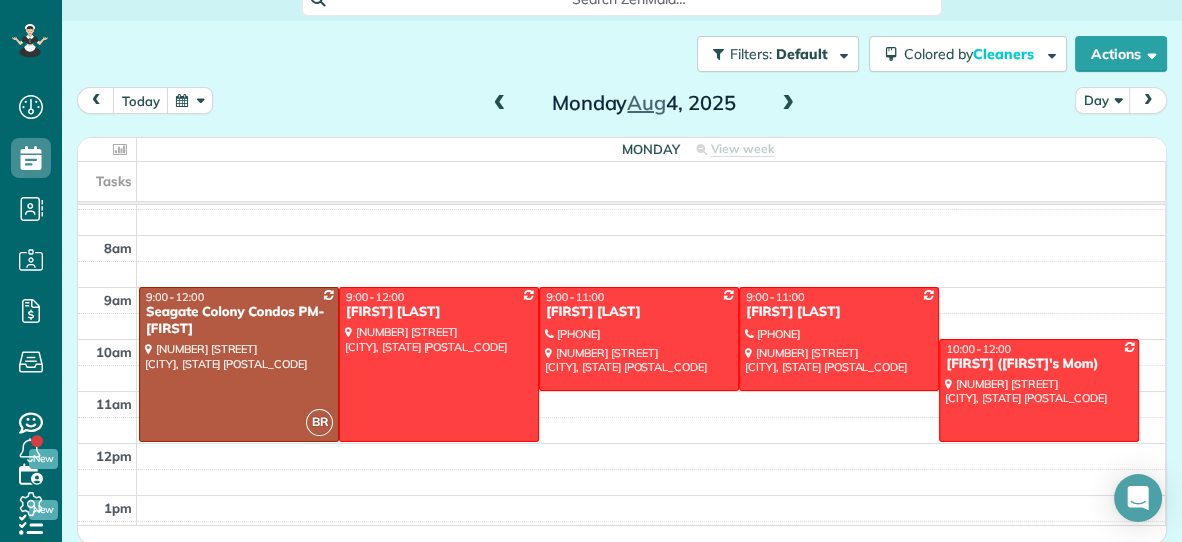 scroll, scrollTop: 0, scrollLeft: 0, axis: both 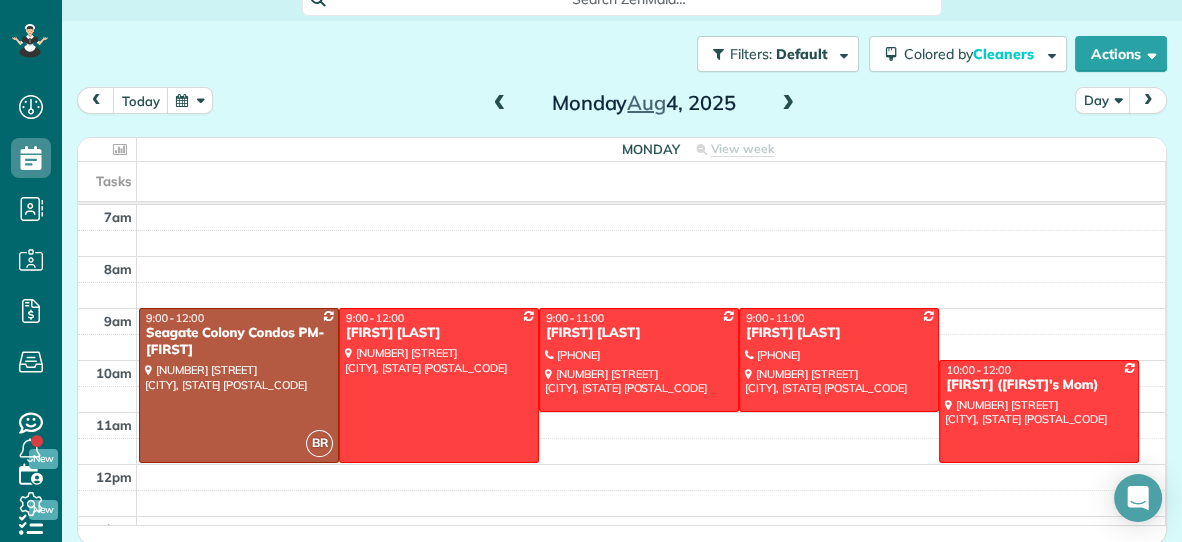 click at bounding box center (788, 104) 